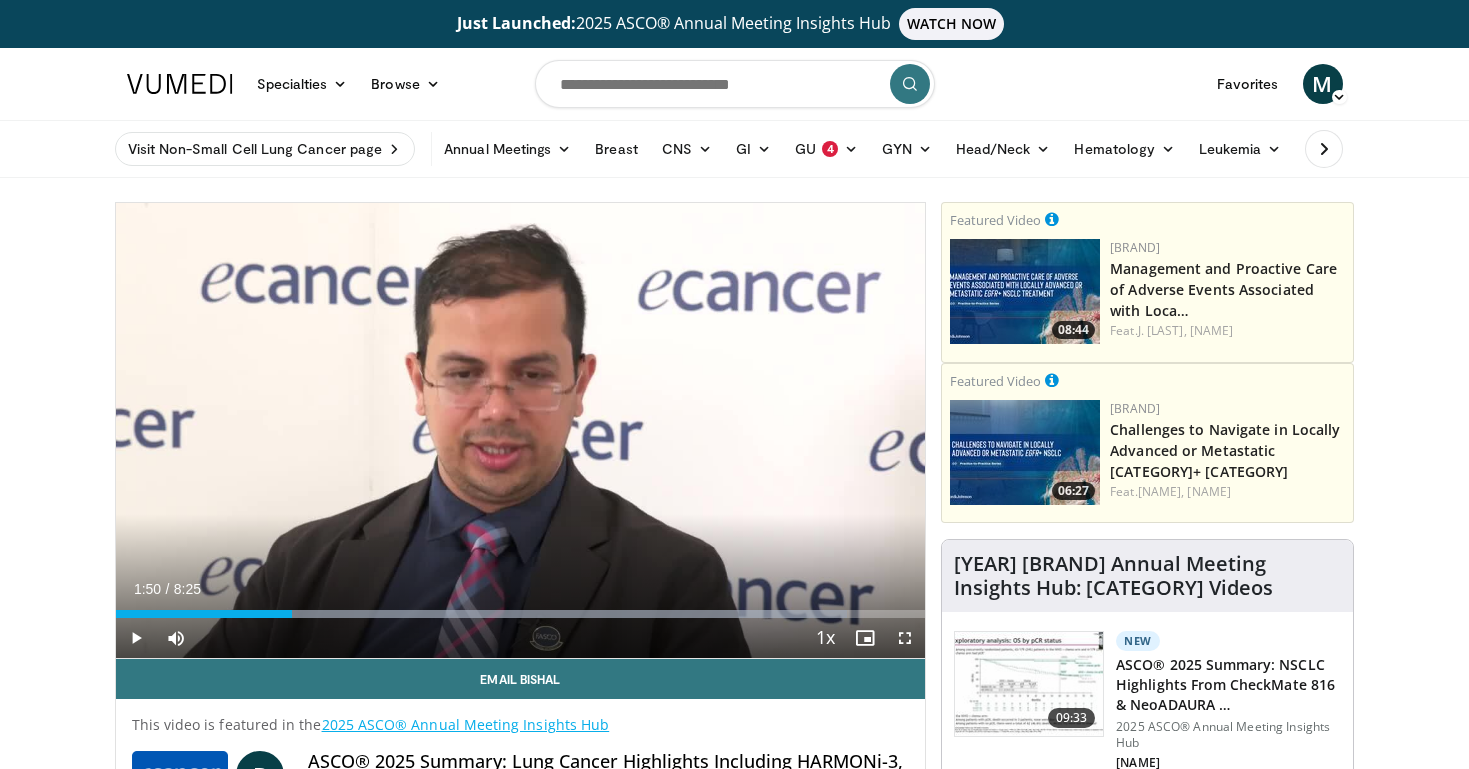 scroll, scrollTop: 283, scrollLeft: 0, axis: vertical 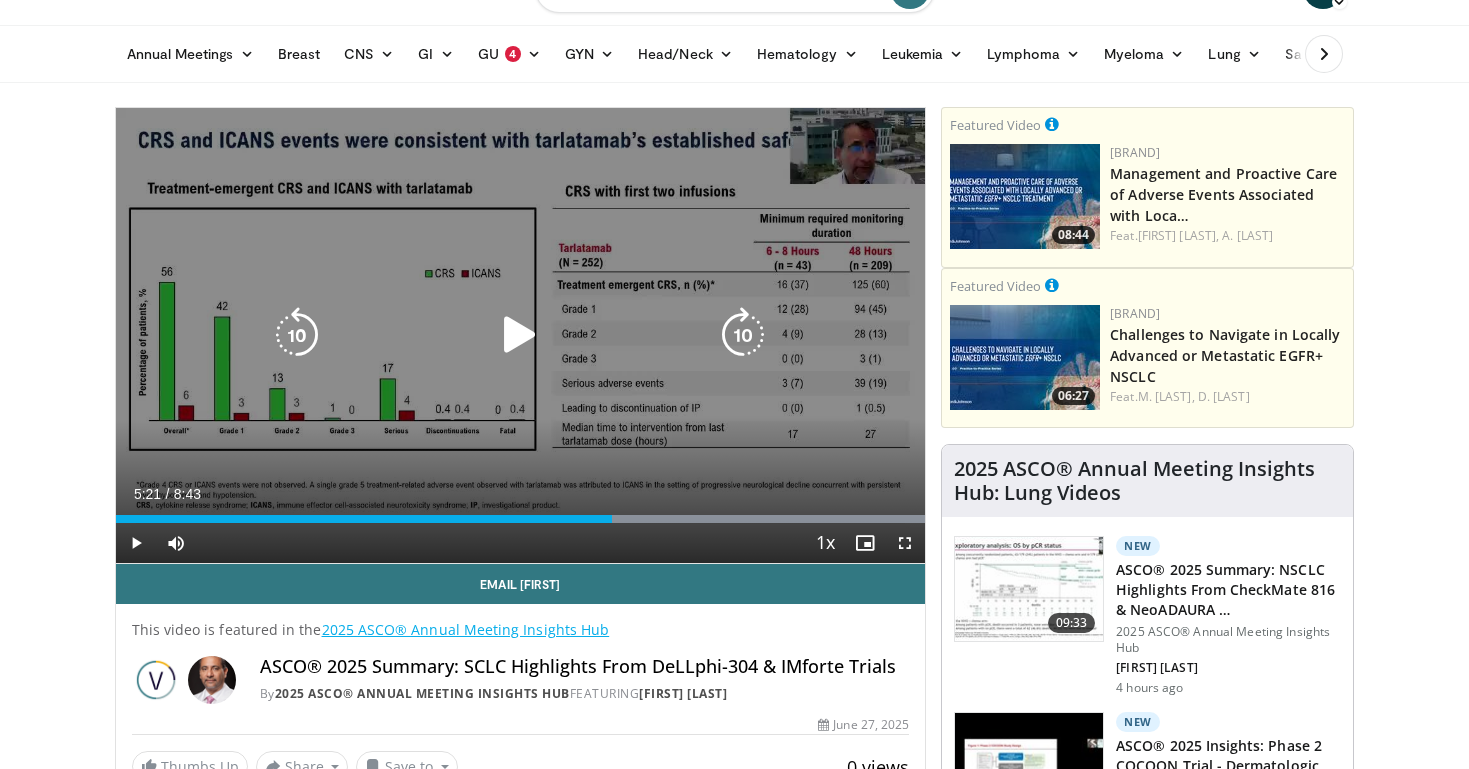 click at bounding box center (520, 335) 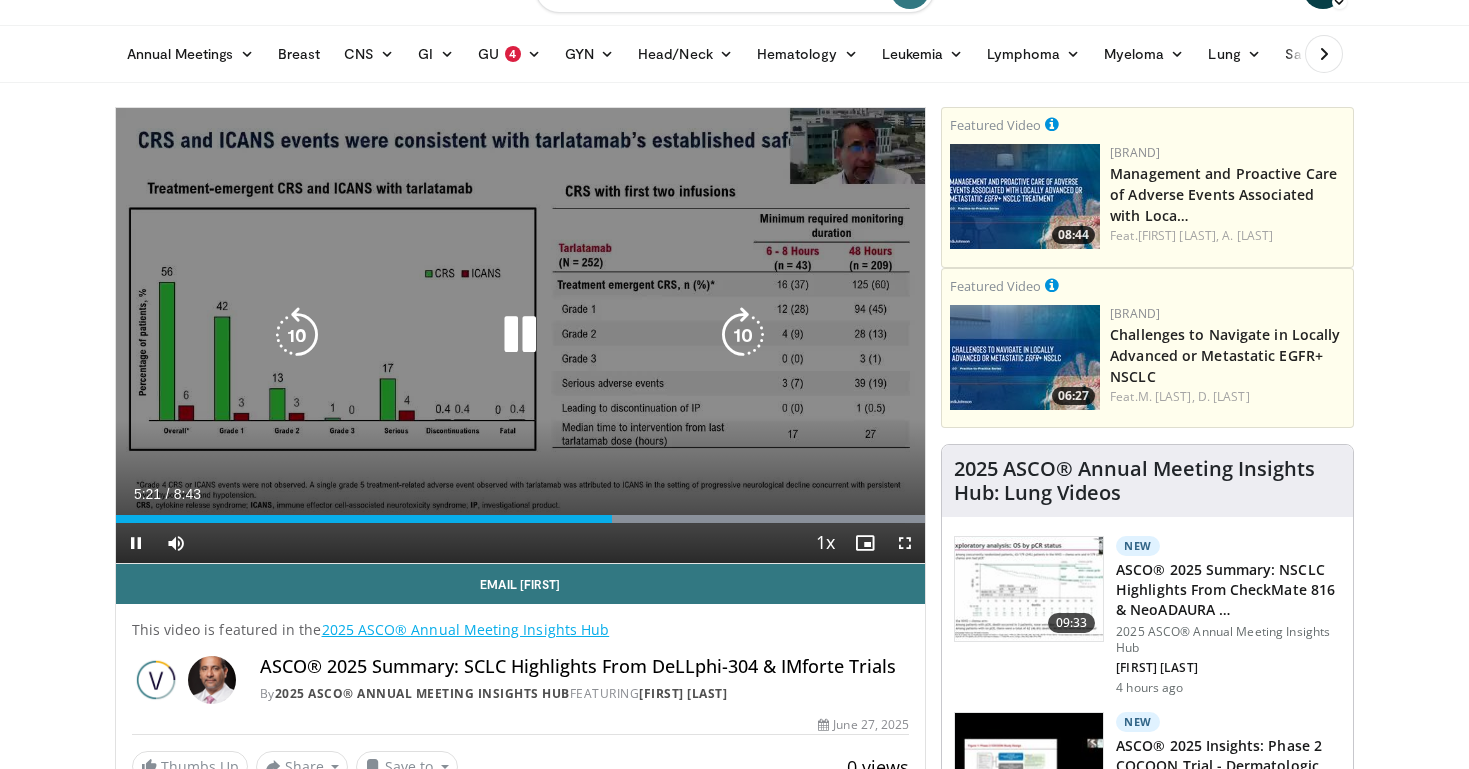 click at bounding box center (520, 335) 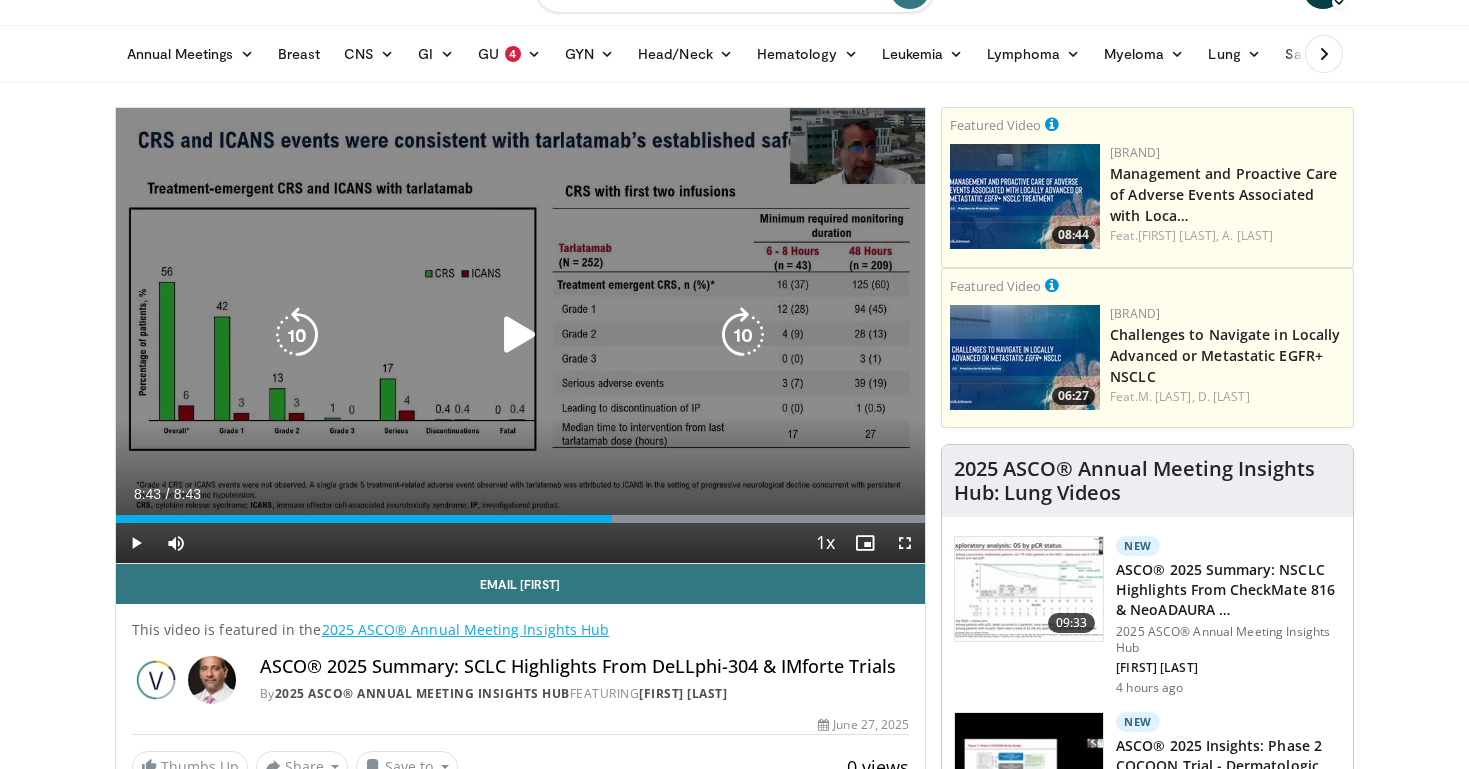 click at bounding box center [520, 335] 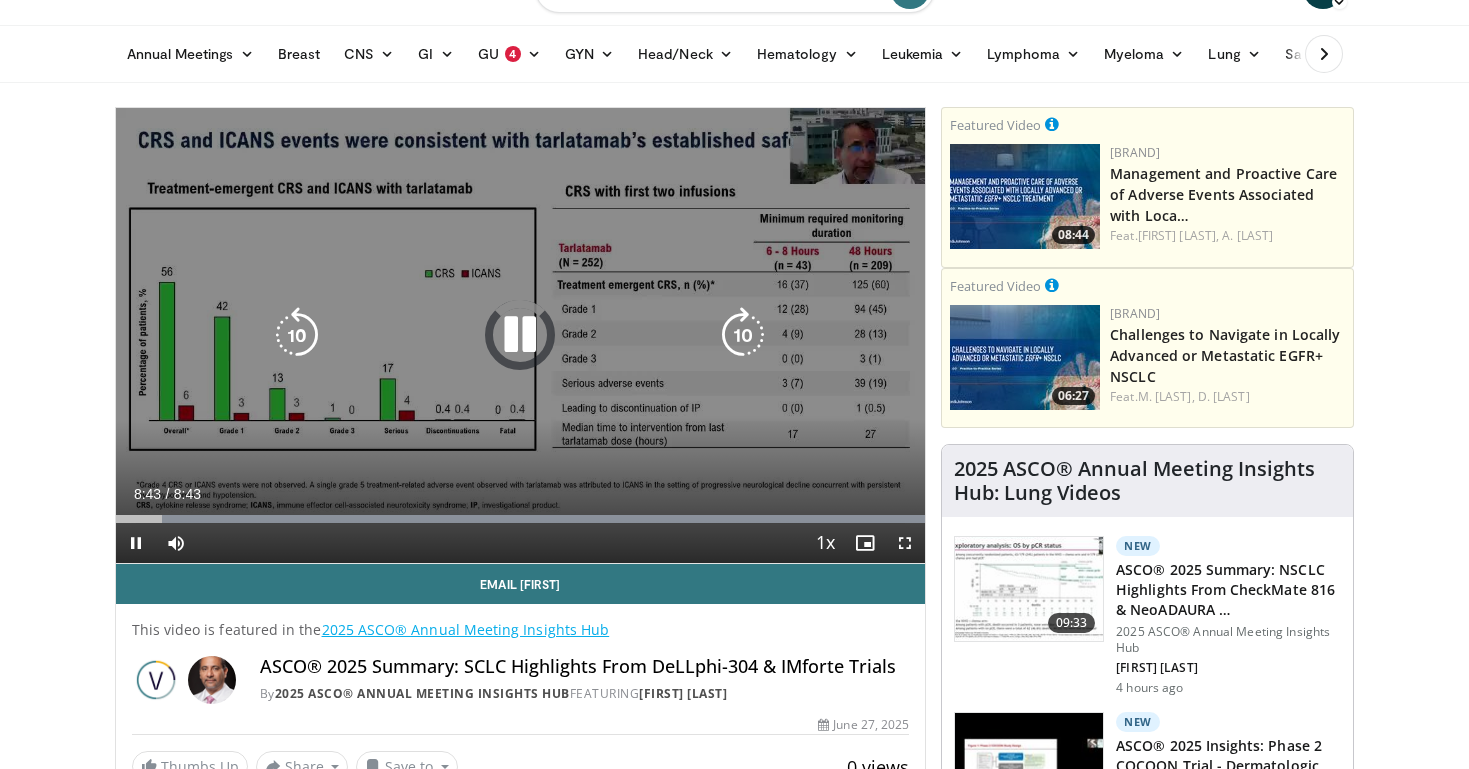 click at bounding box center [520, 335] 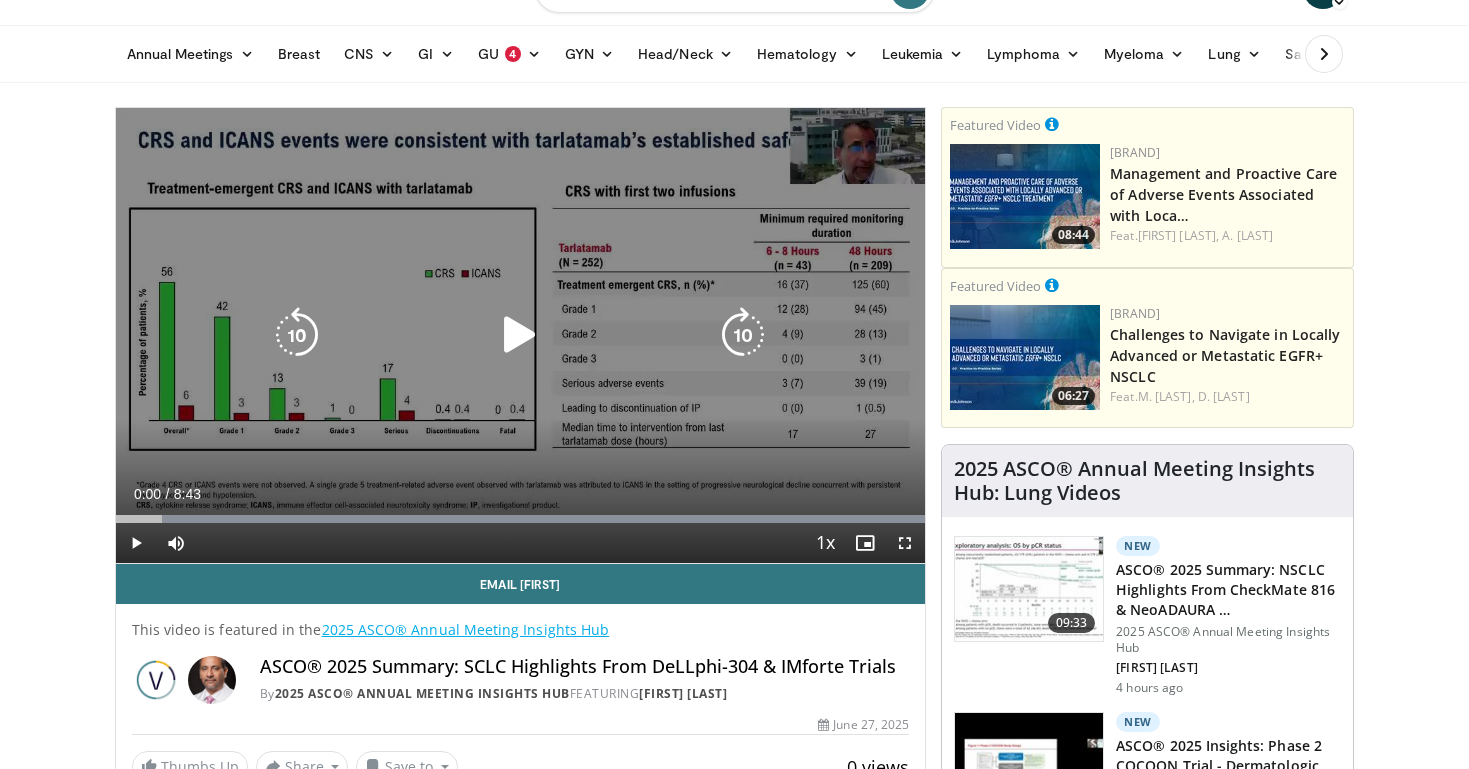 click at bounding box center [520, 335] 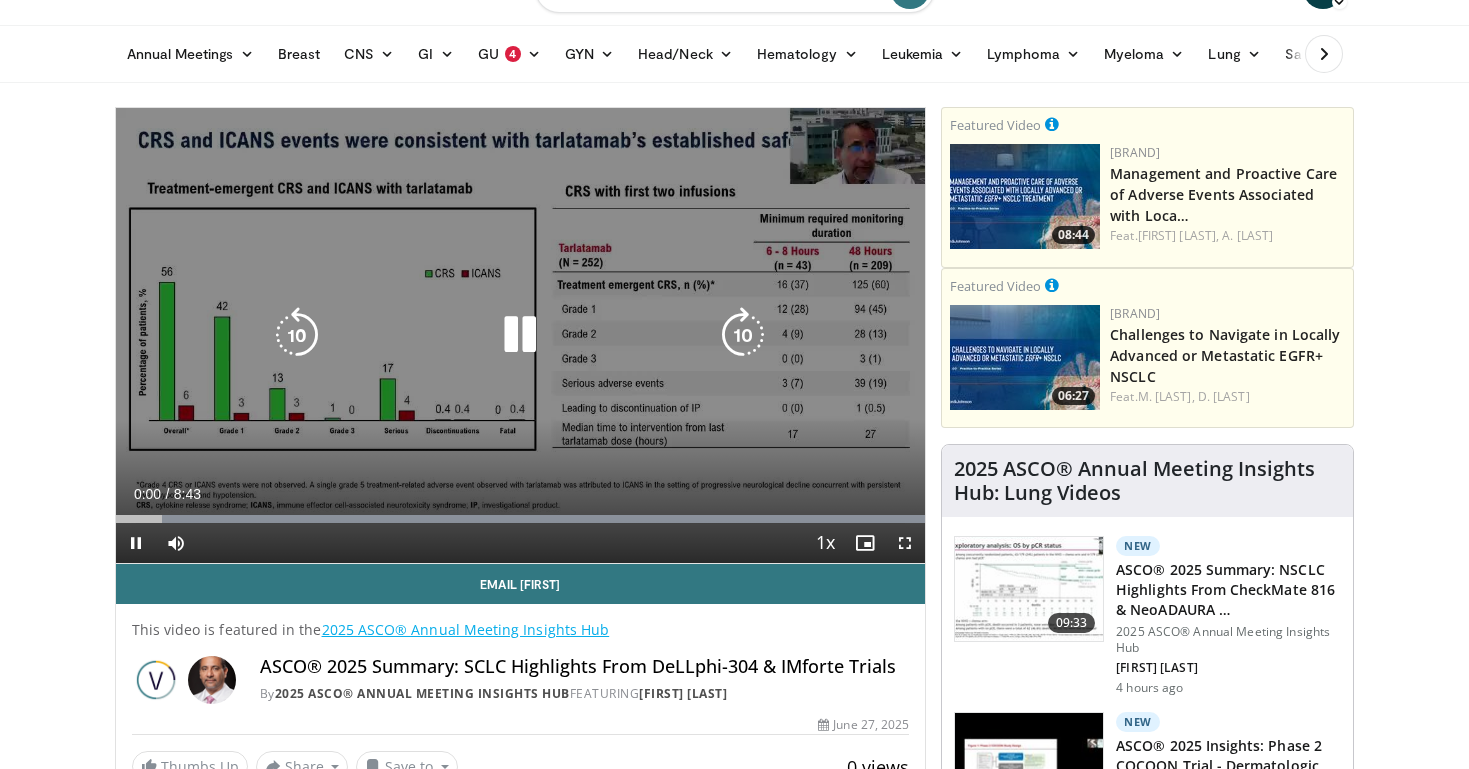 click at bounding box center [520, 335] 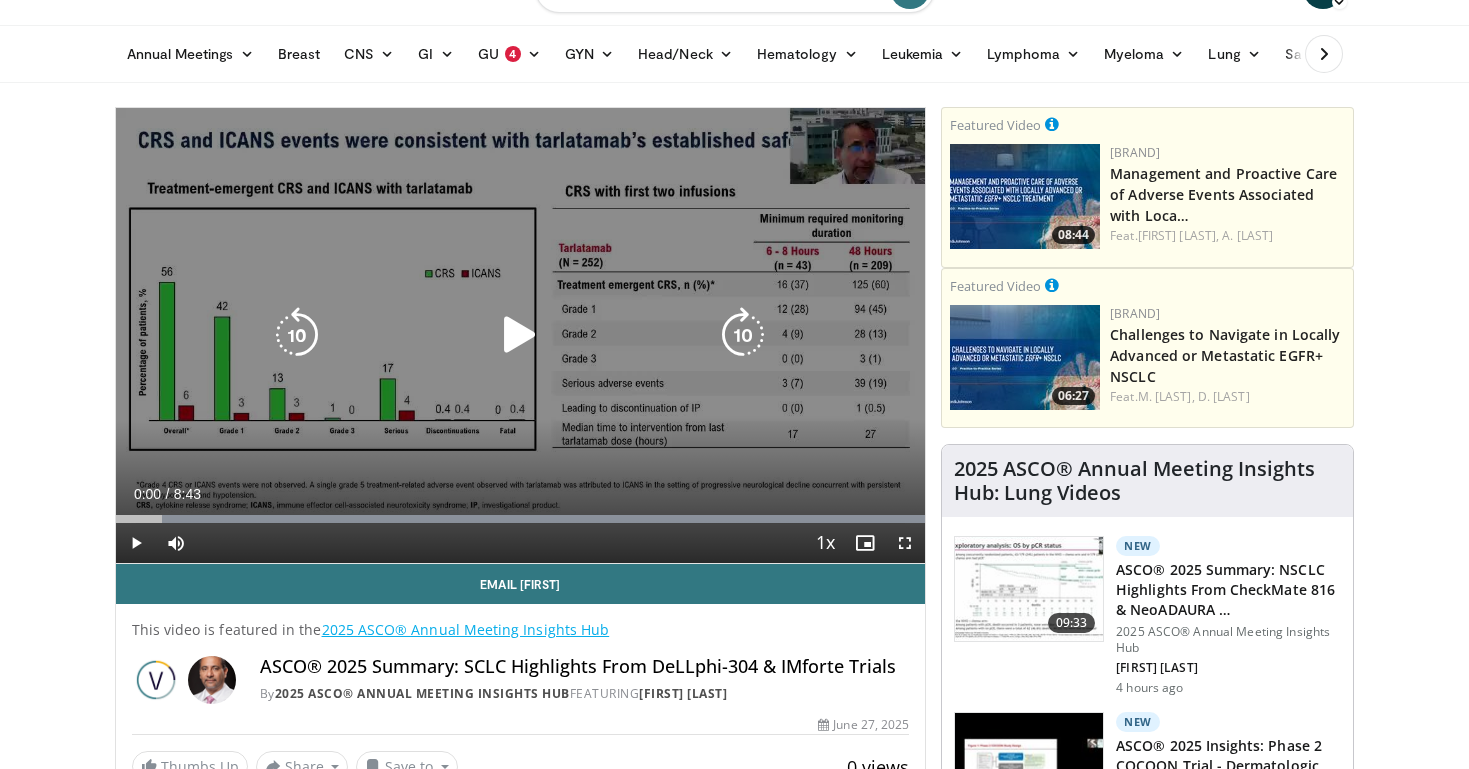 click at bounding box center [520, 335] 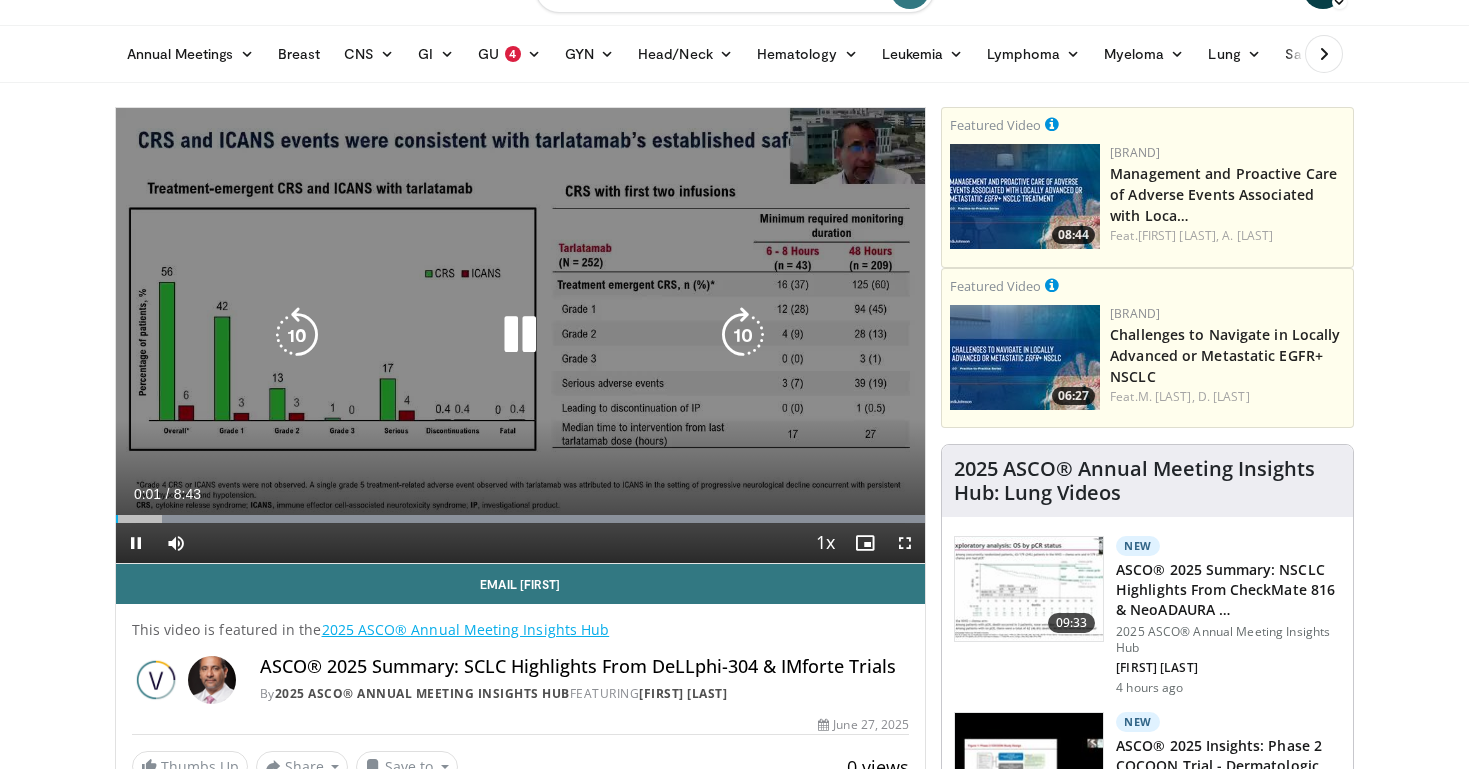 click at bounding box center [520, 335] 